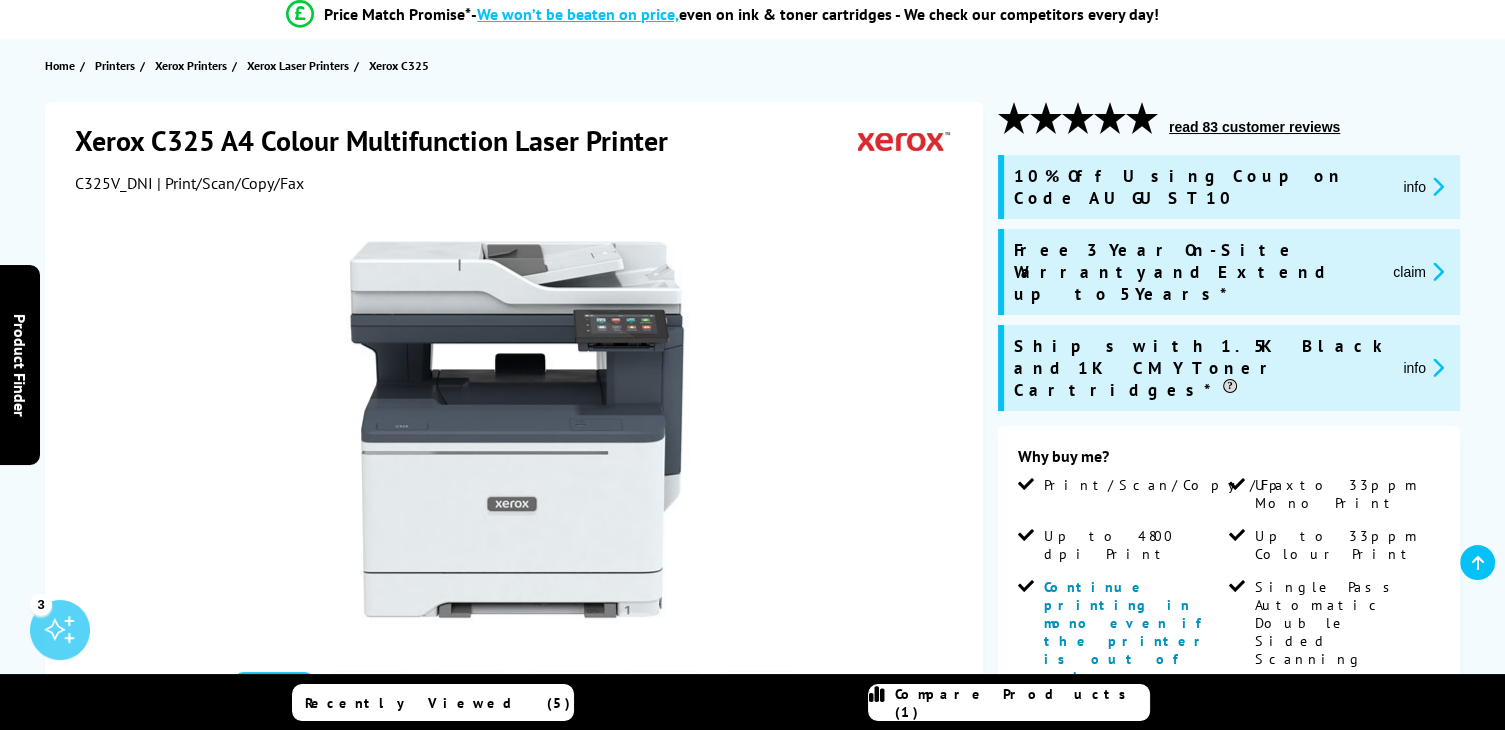 scroll, scrollTop: 296, scrollLeft: 0, axis: vertical 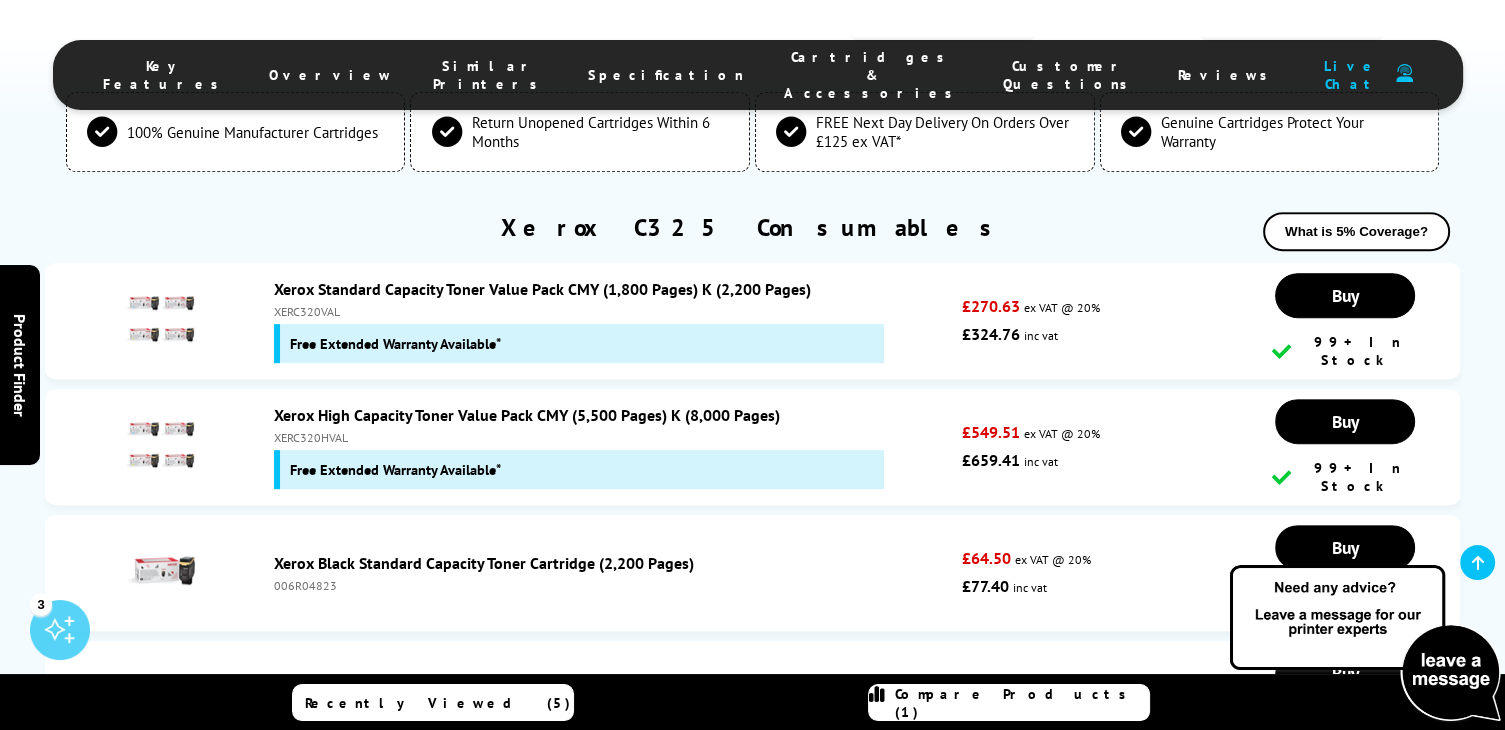 click on "Xerox Black High Capacity Toner Cartridge (8,000 Pages)" at bounding box center [468, 1067] 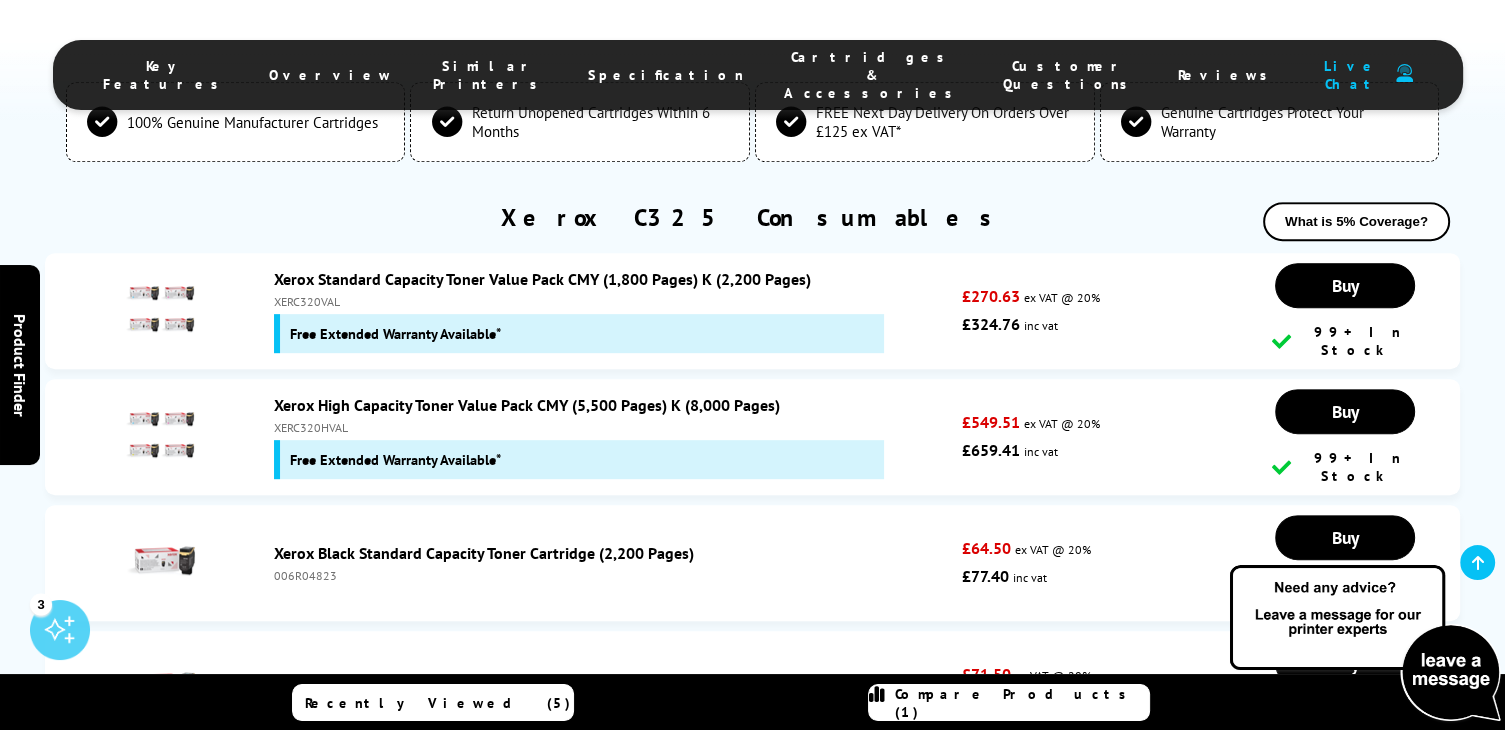 scroll, scrollTop: 9048, scrollLeft: 0, axis: vertical 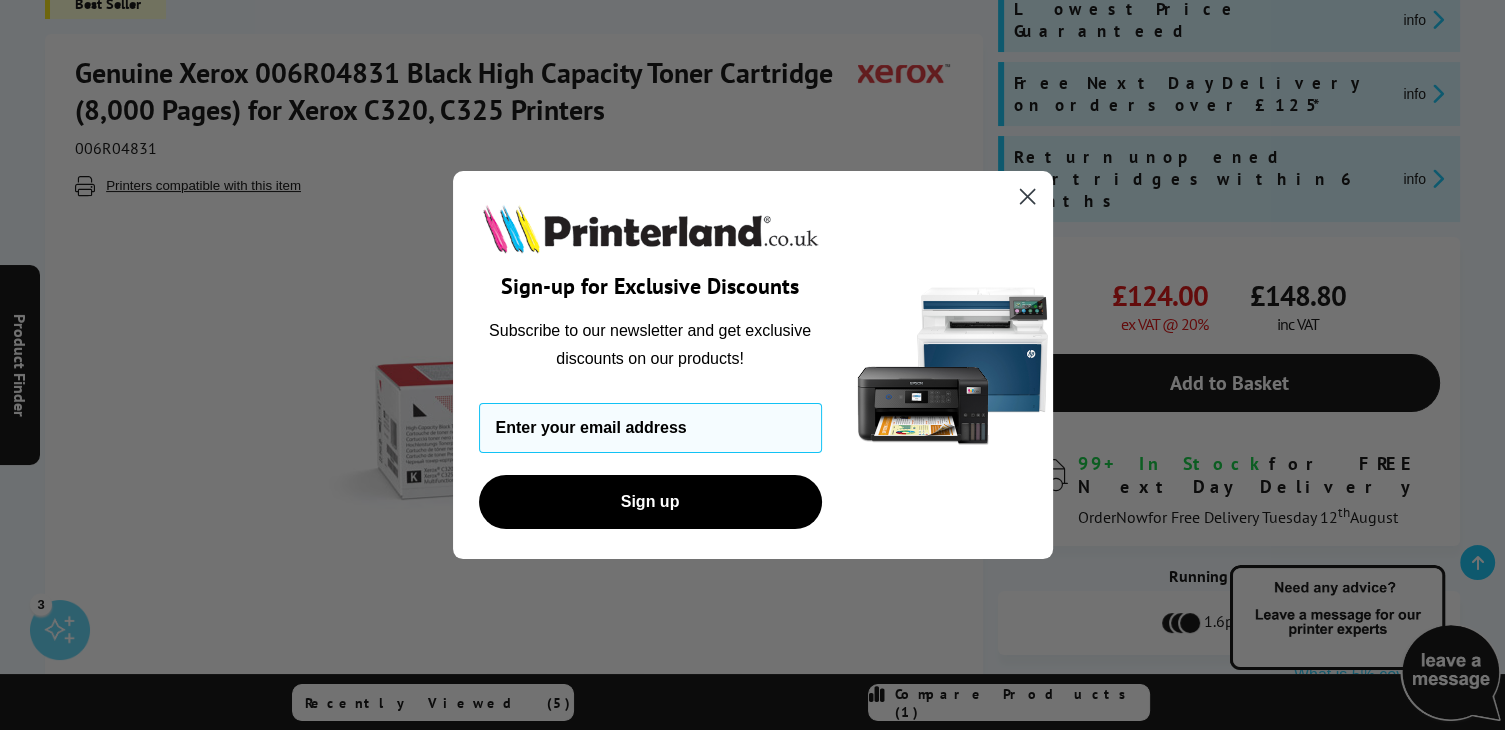 click 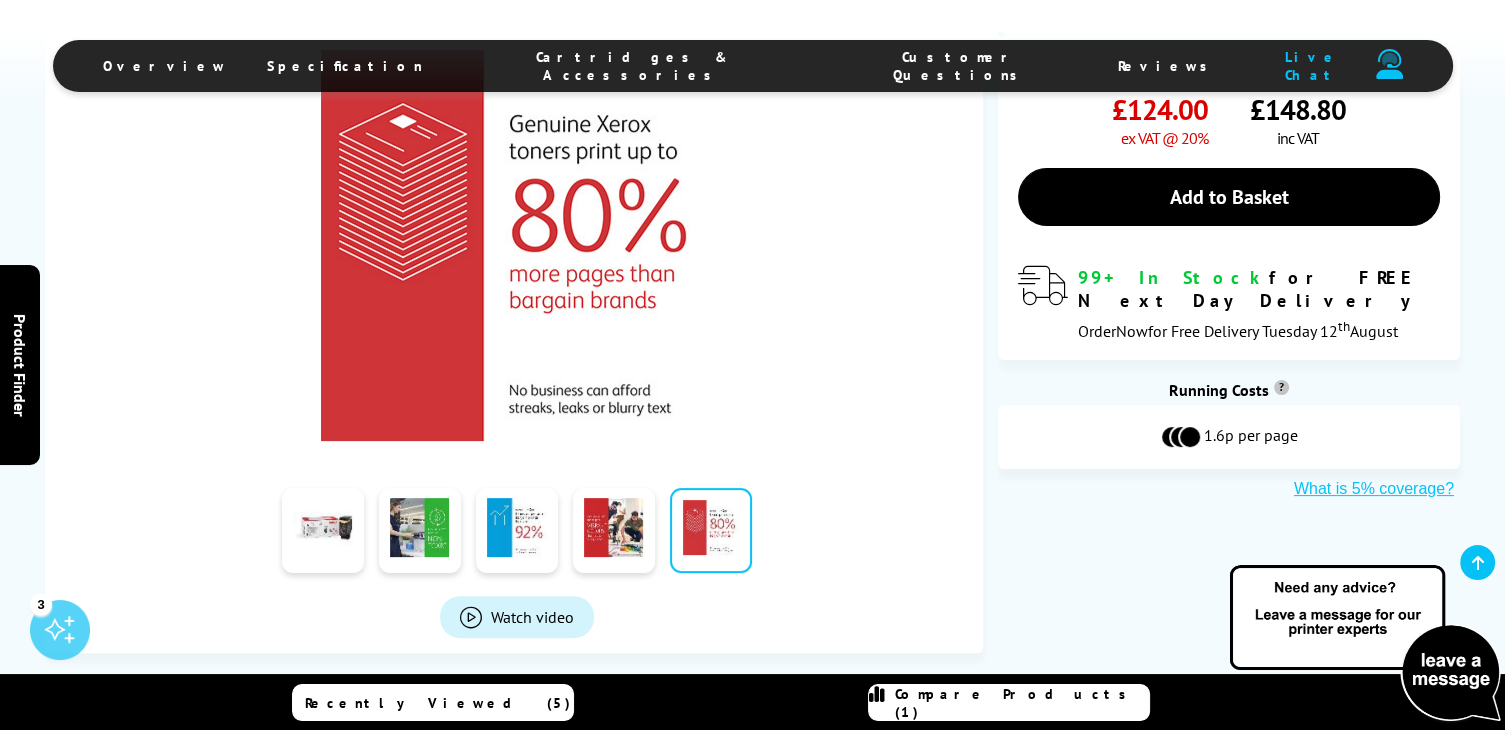 scroll, scrollTop: 531, scrollLeft: 0, axis: vertical 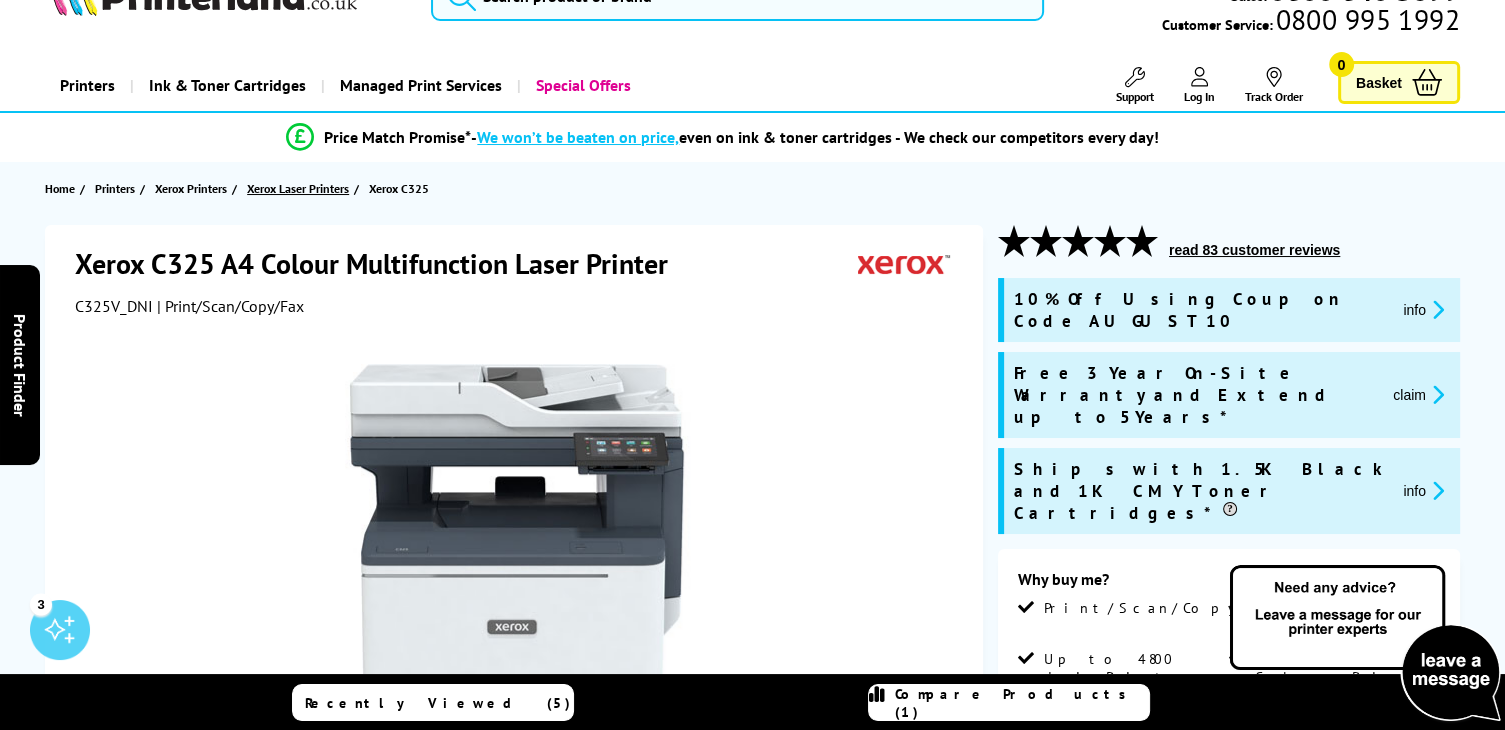 click on "Xerox Laser Printers" at bounding box center (298, 188) 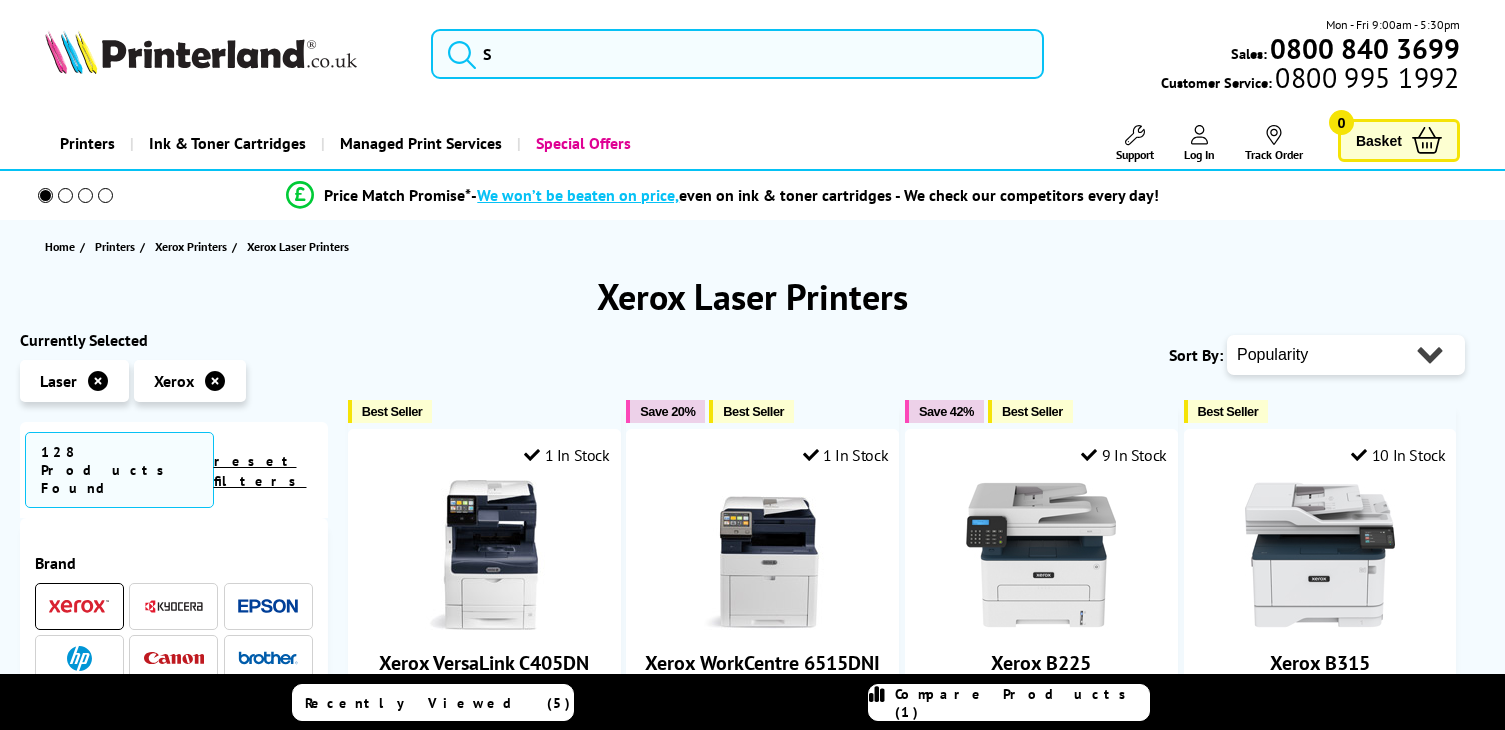 scroll, scrollTop: 0, scrollLeft: 0, axis: both 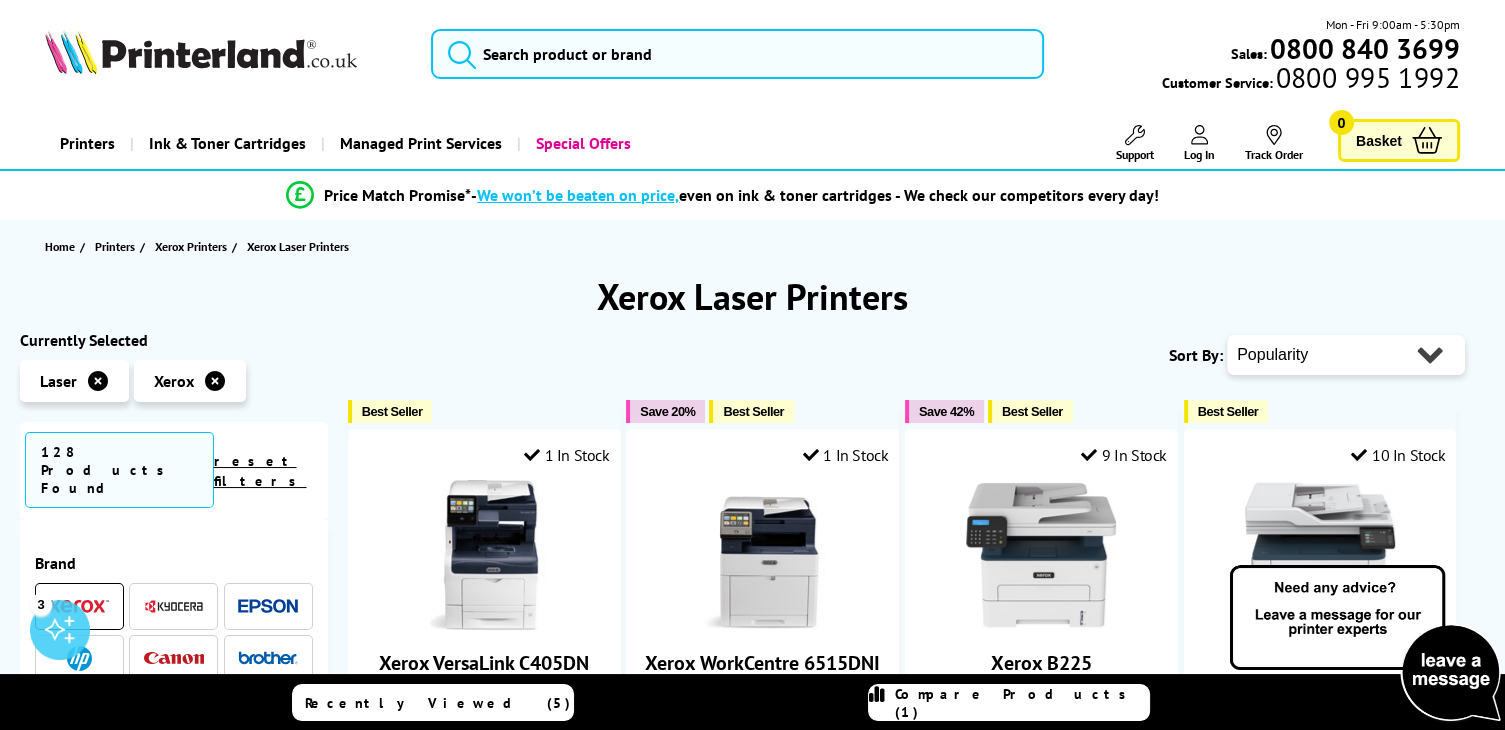 click on "Popularity
Rating
Price - Low to High
Price - High to Low
Running Costs - Low to High
Size - Small to Large" at bounding box center (1346, 355) 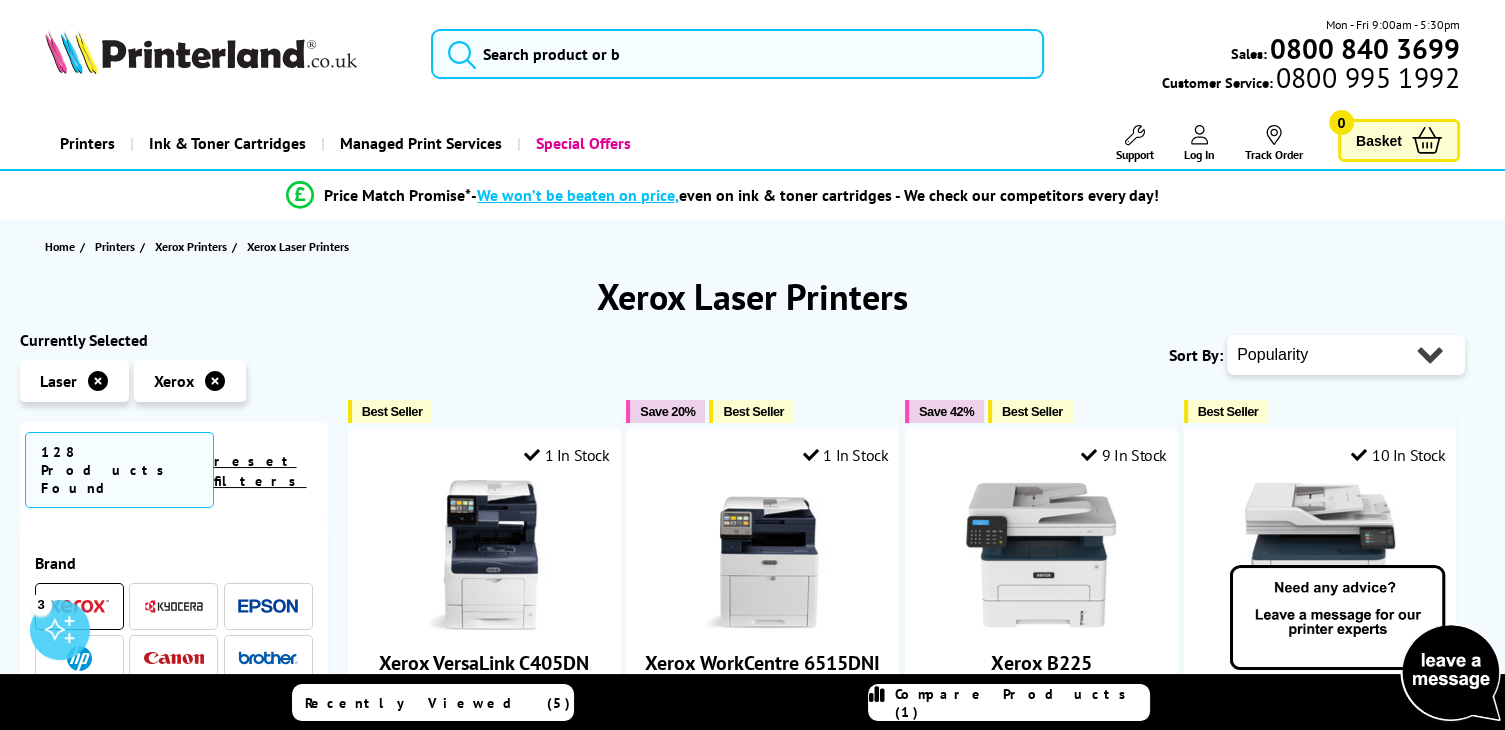 select on "Price Ascending" 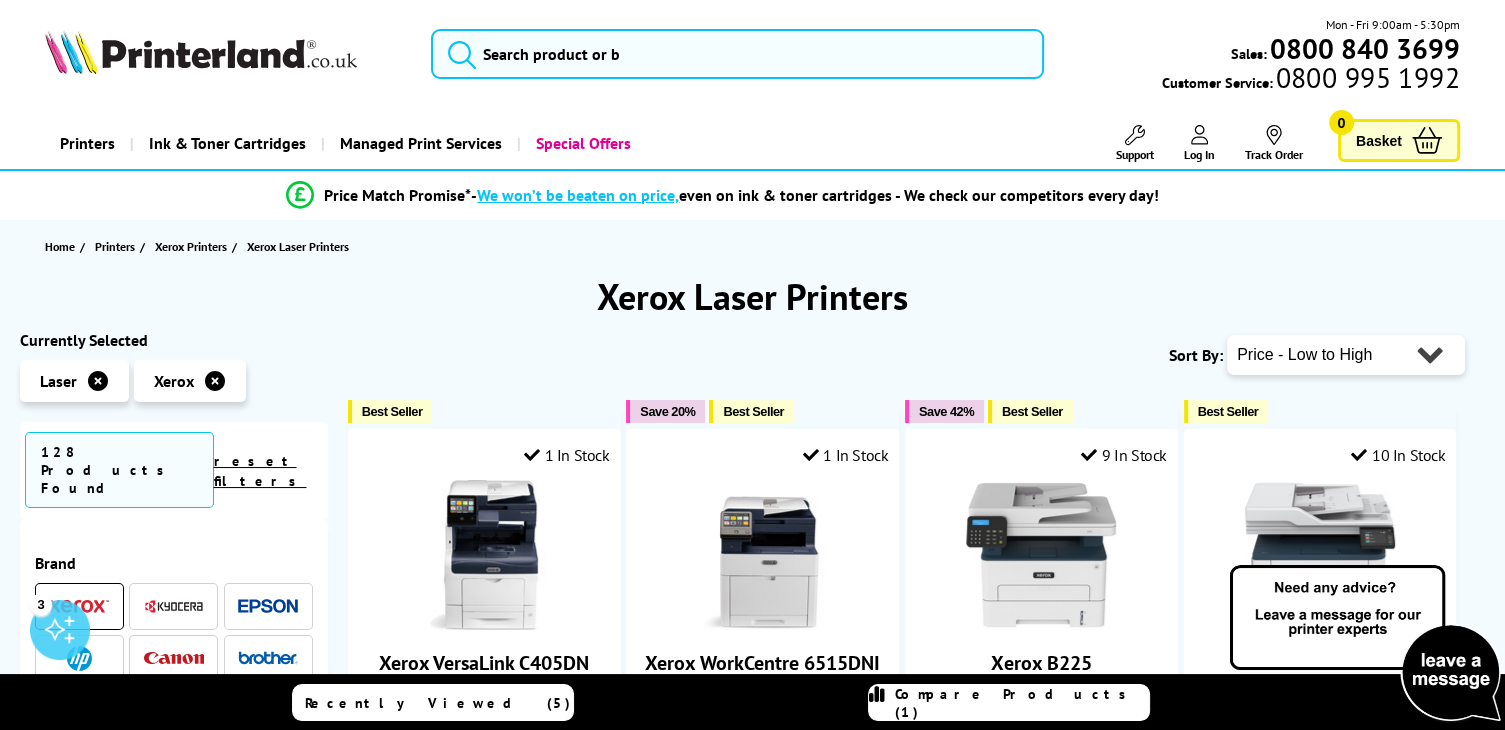 click on "Popularity
Rating
Price - Low to High
Price - High to Low
Running Costs - Low to High
Size - Small to Large" at bounding box center (1346, 355) 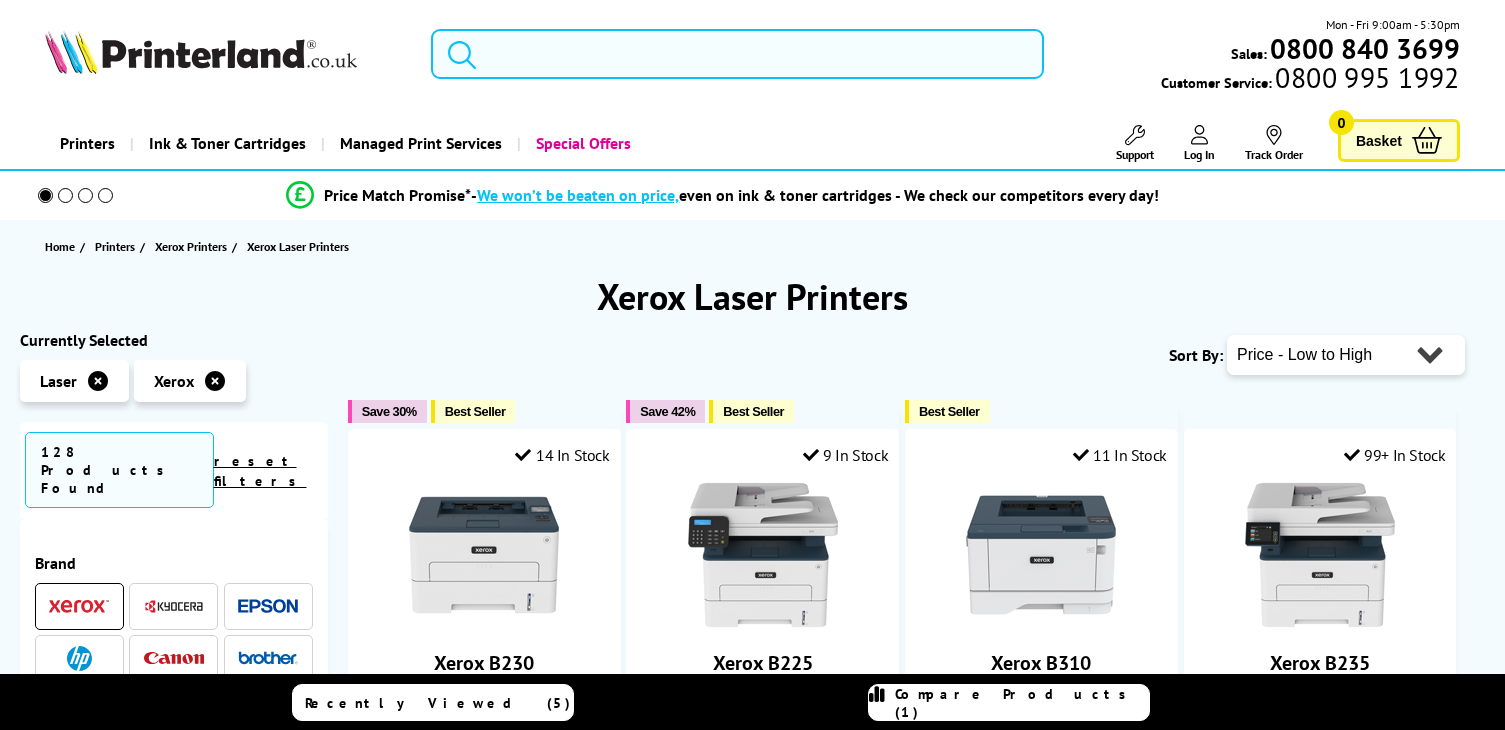 scroll, scrollTop: 0, scrollLeft: 0, axis: both 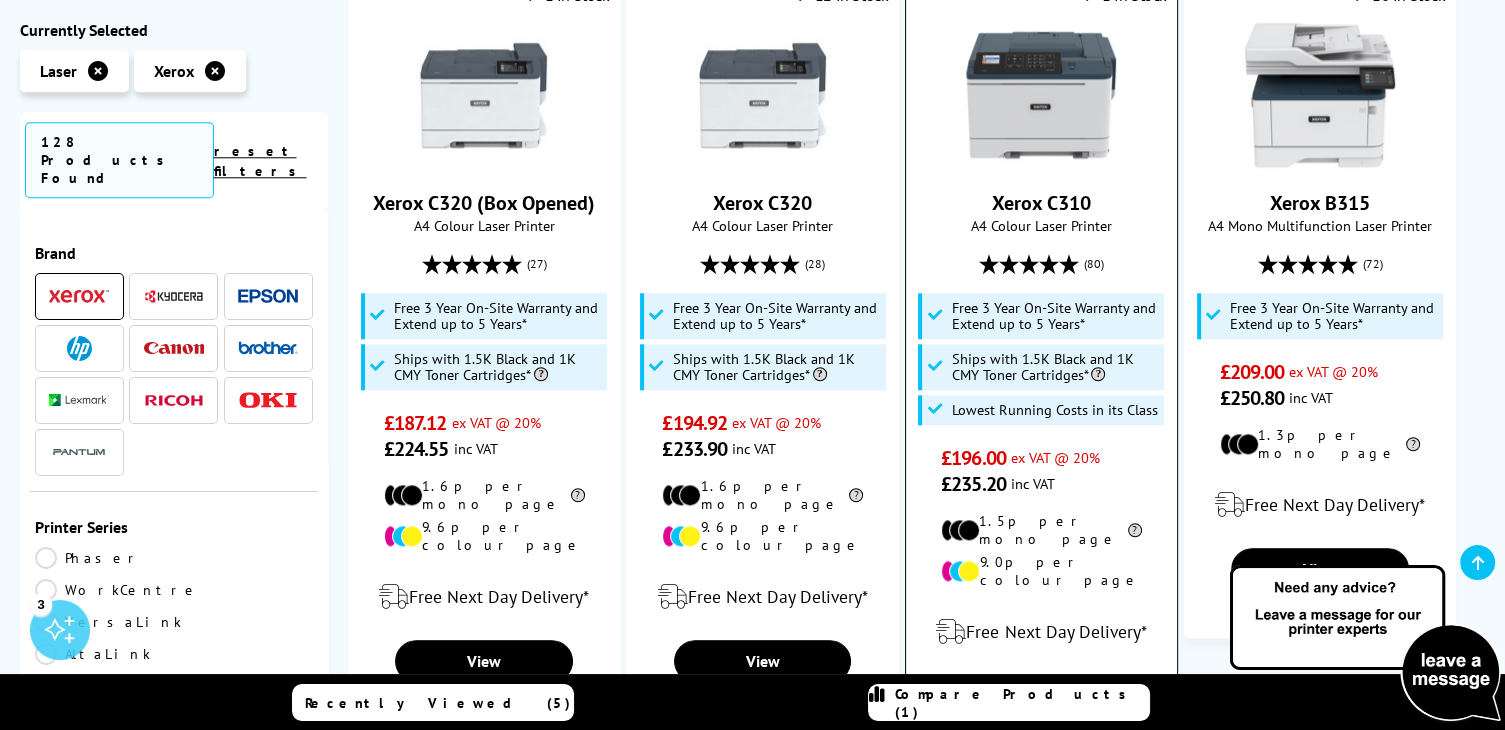 click at bounding box center (1041, 95) 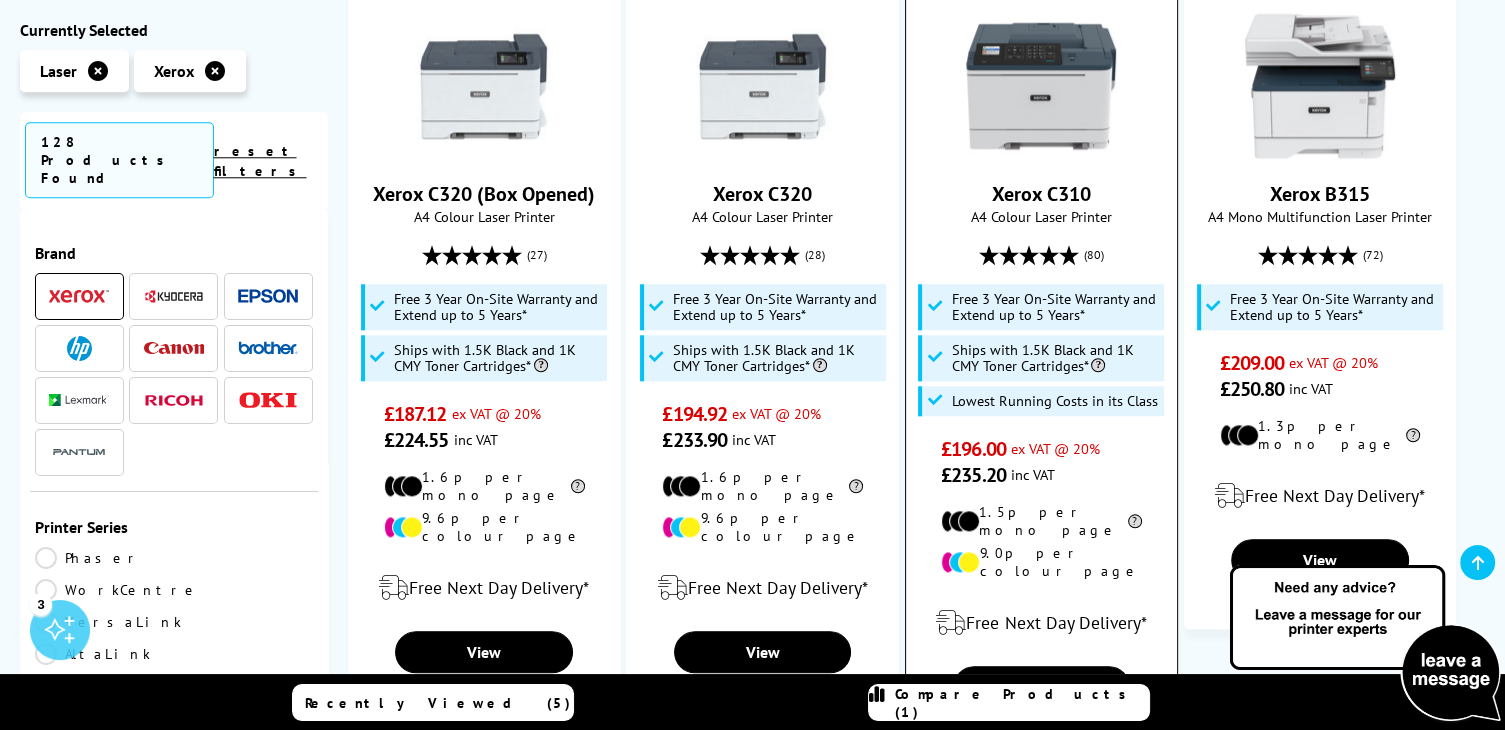 scroll, scrollTop: 2194, scrollLeft: 0, axis: vertical 